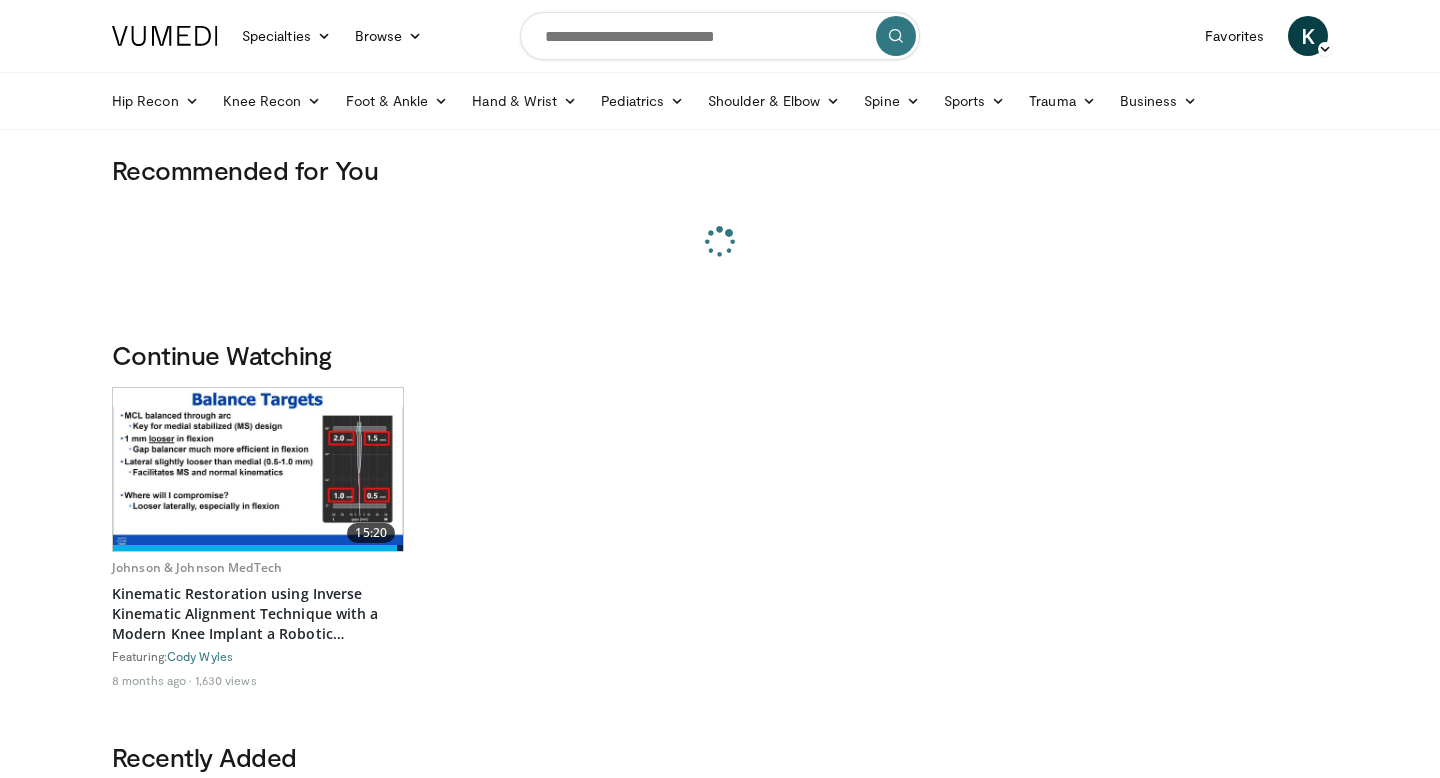 scroll, scrollTop: 0, scrollLeft: 0, axis: both 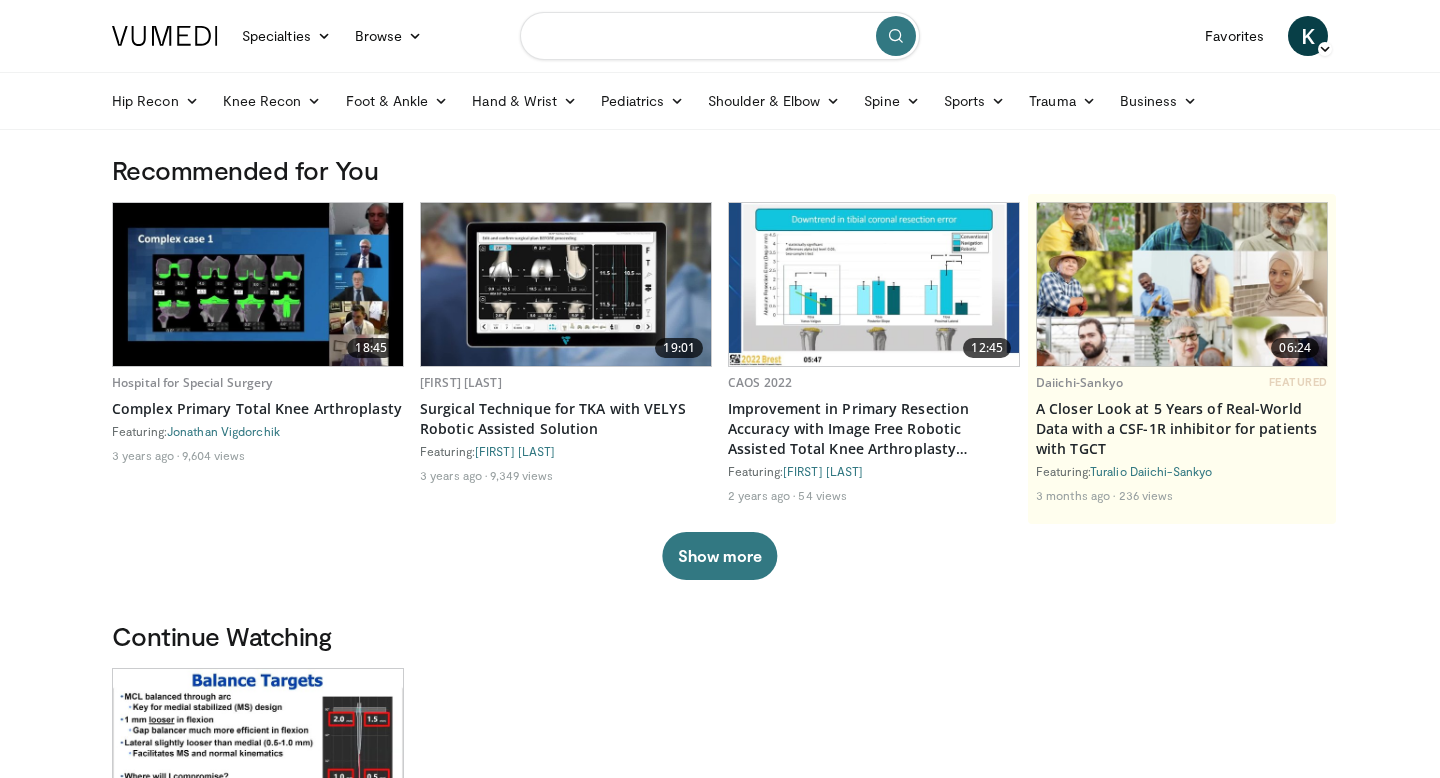 click at bounding box center [720, 36] 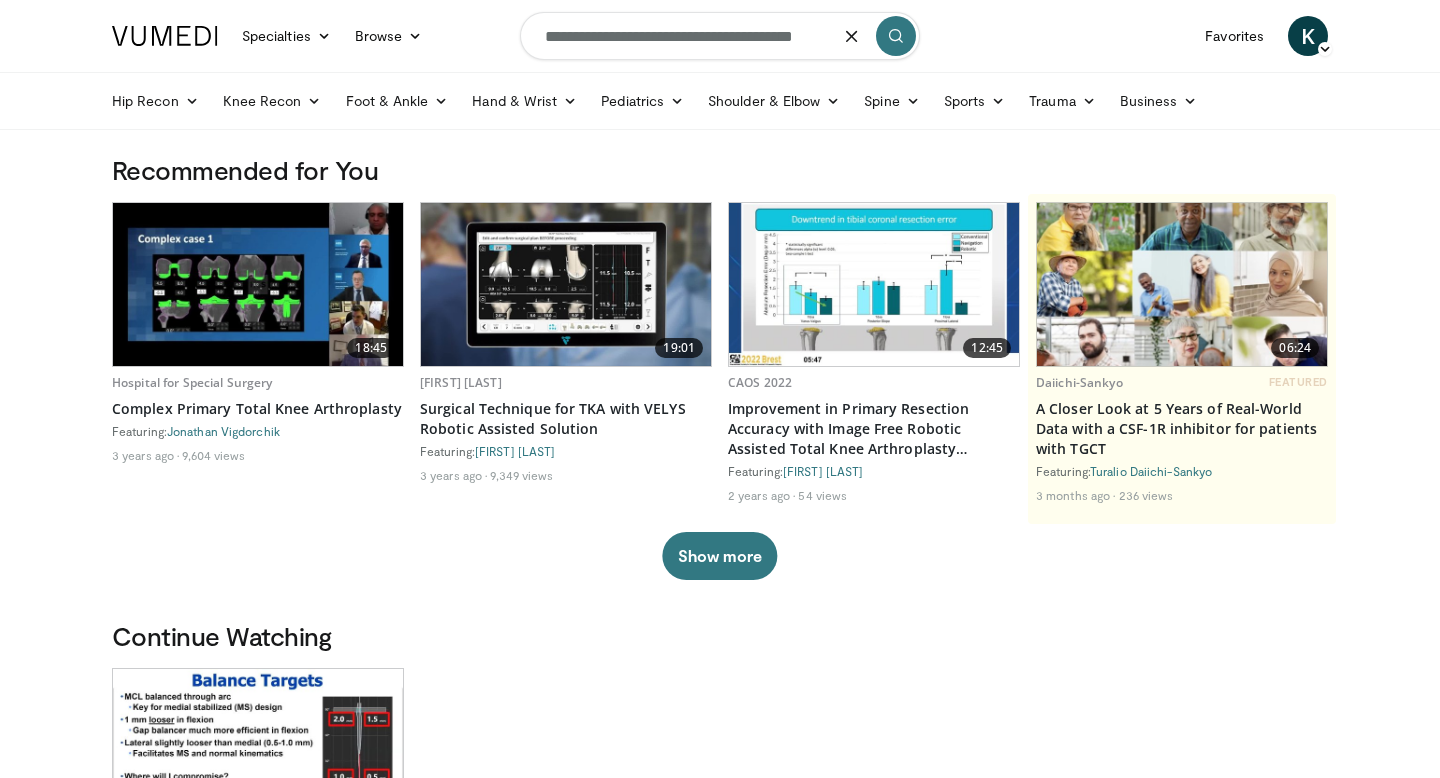 scroll, scrollTop: 0, scrollLeft: 14, axis: horizontal 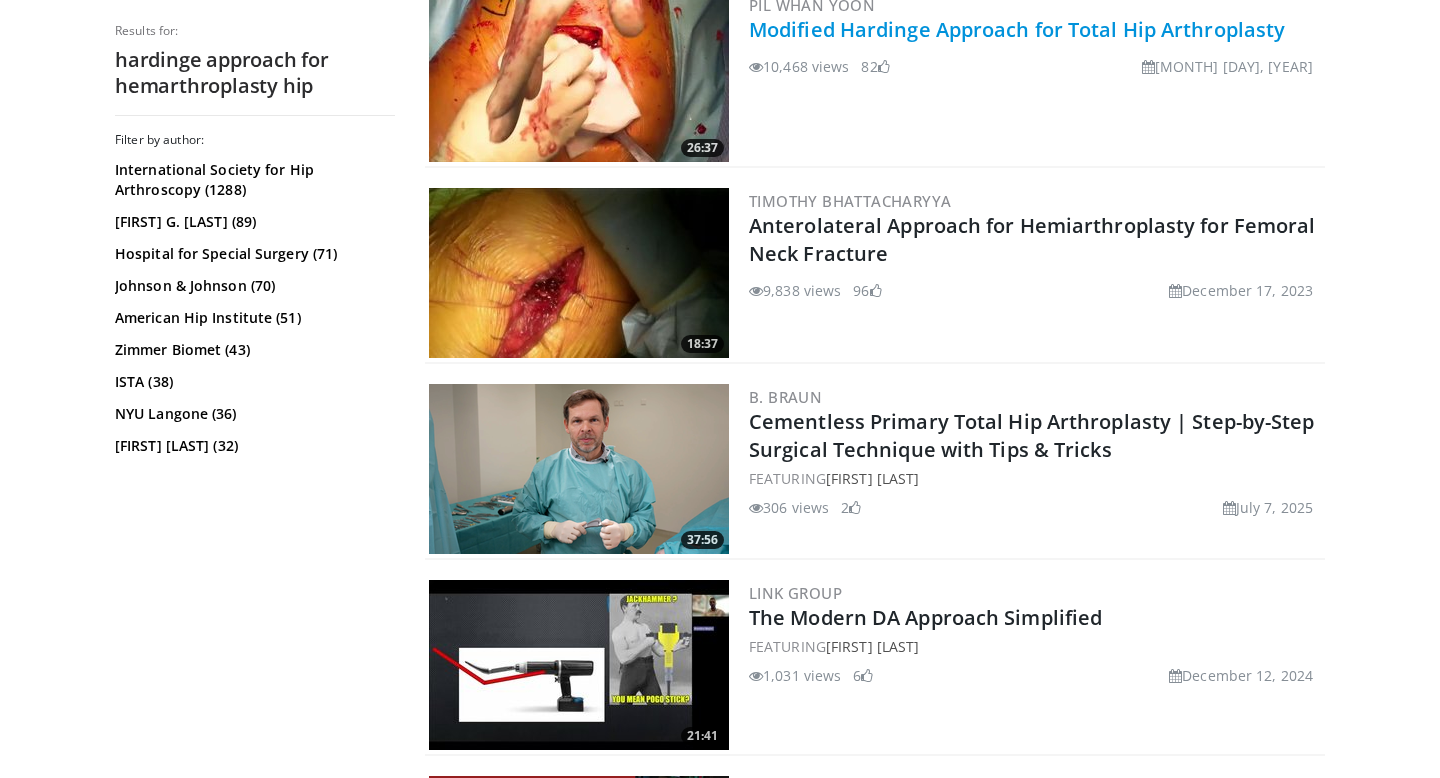 click on "Modified Hardinge Approach for Total Hip Arthroplasty" at bounding box center (1017, 29) 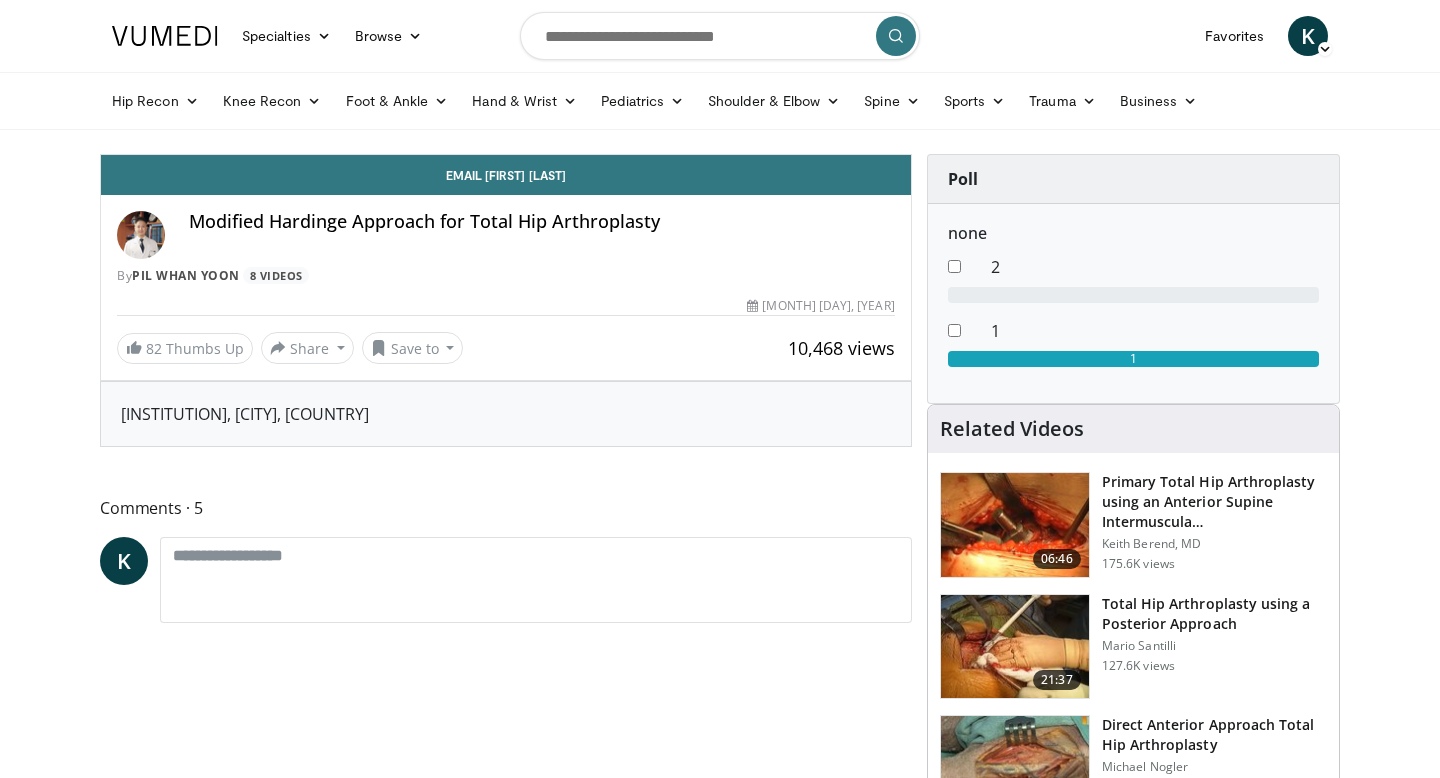 scroll, scrollTop: 0, scrollLeft: 0, axis: both 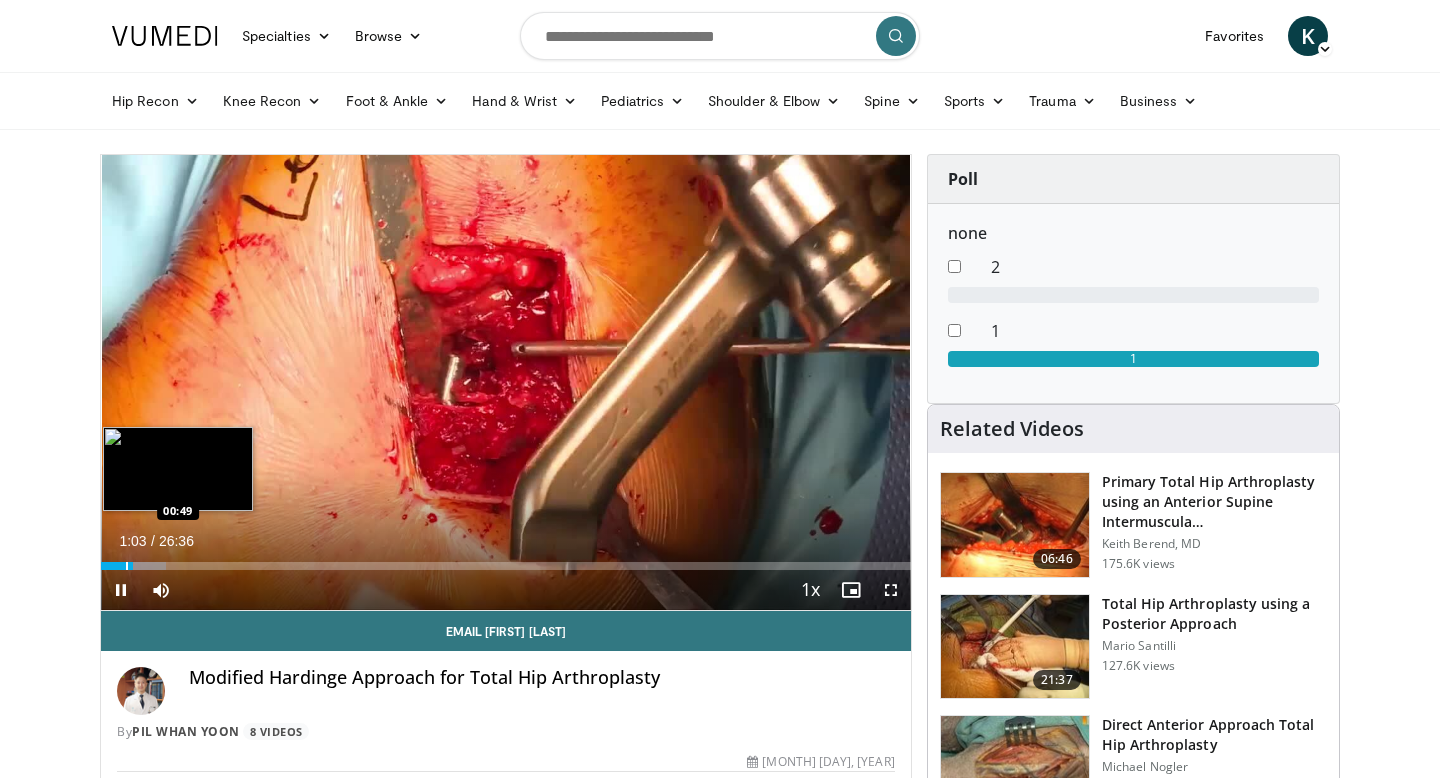 click at bounding box center (127, 566) 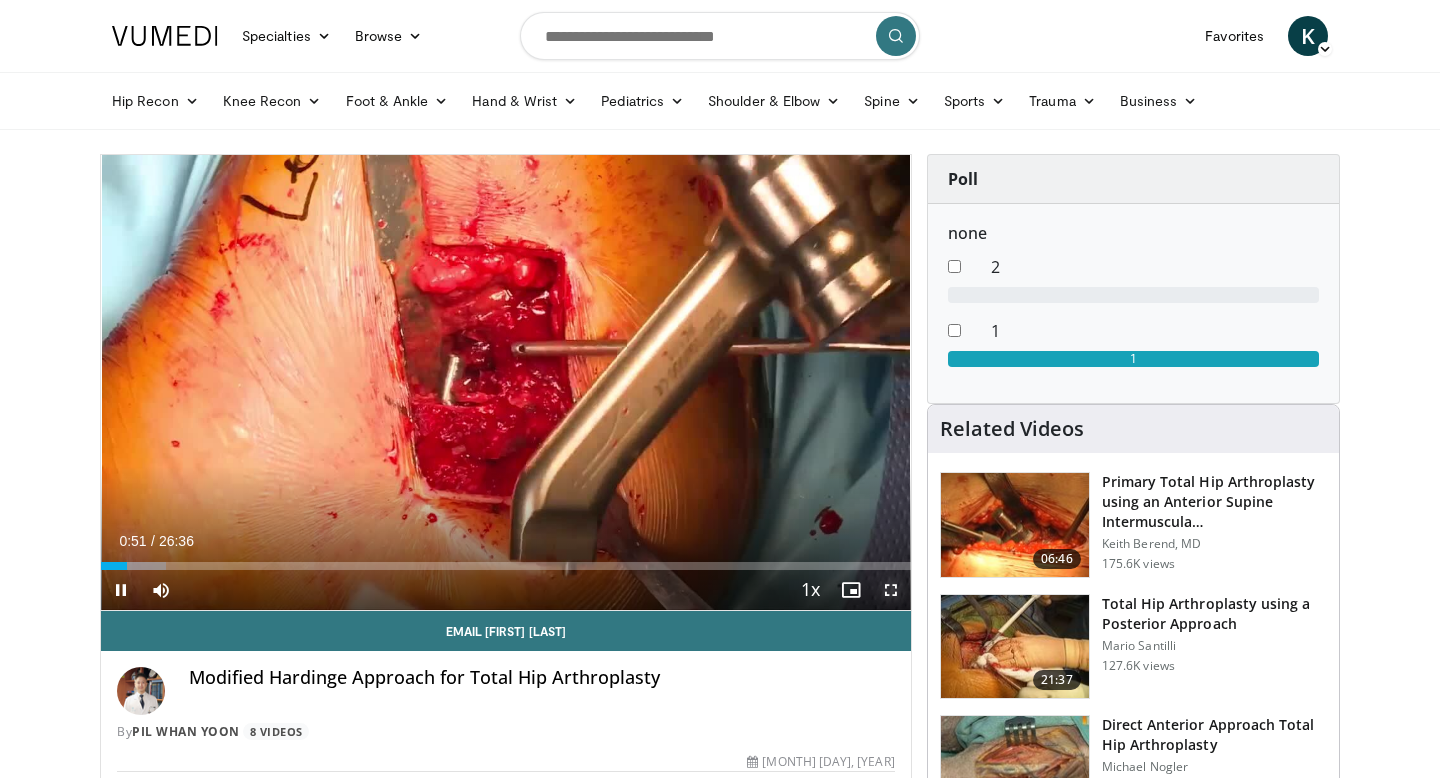 click at bounding box center (891, 590) 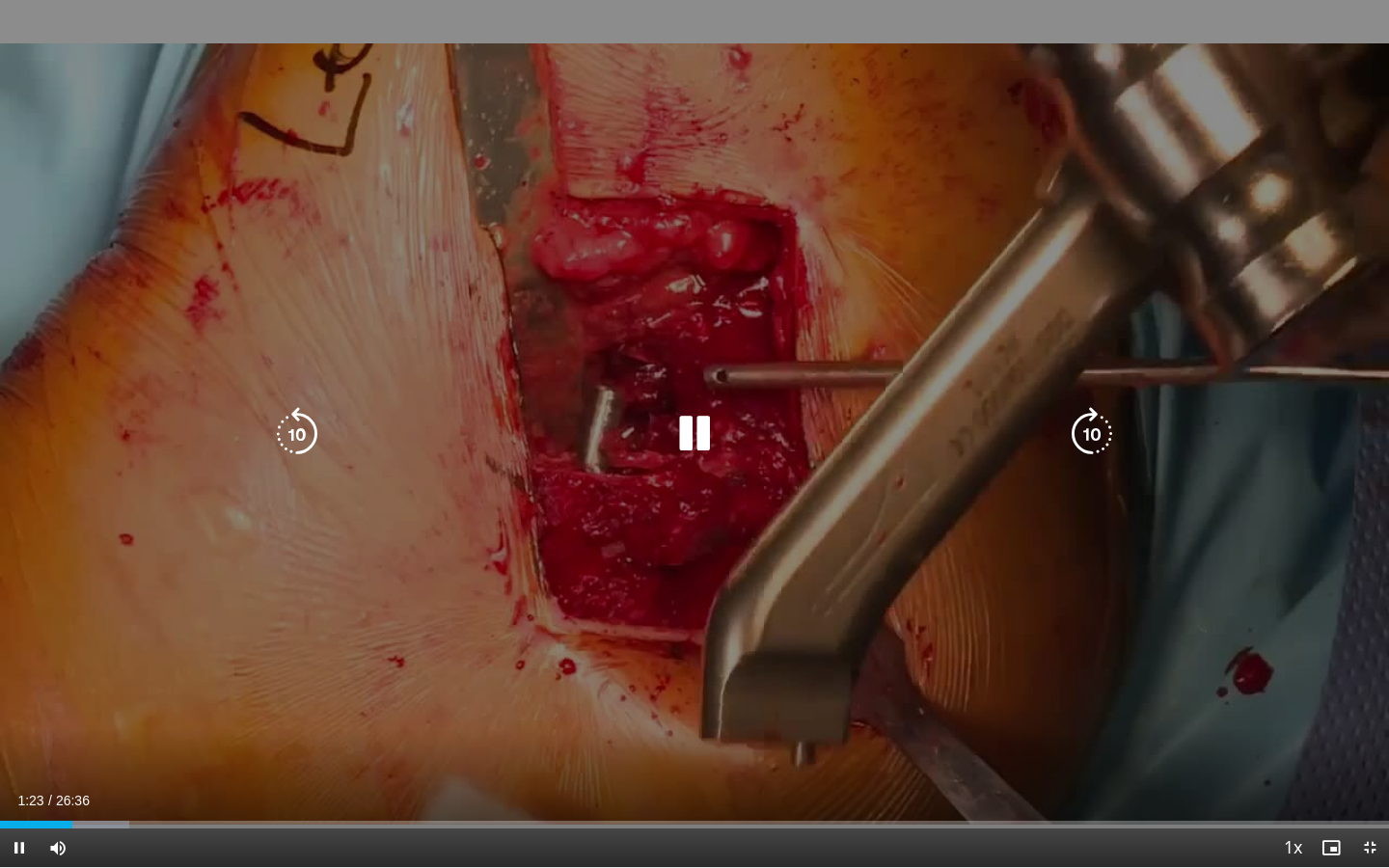 click on "10 seconds
Tap to unmute" at bounding box center [694, 433] 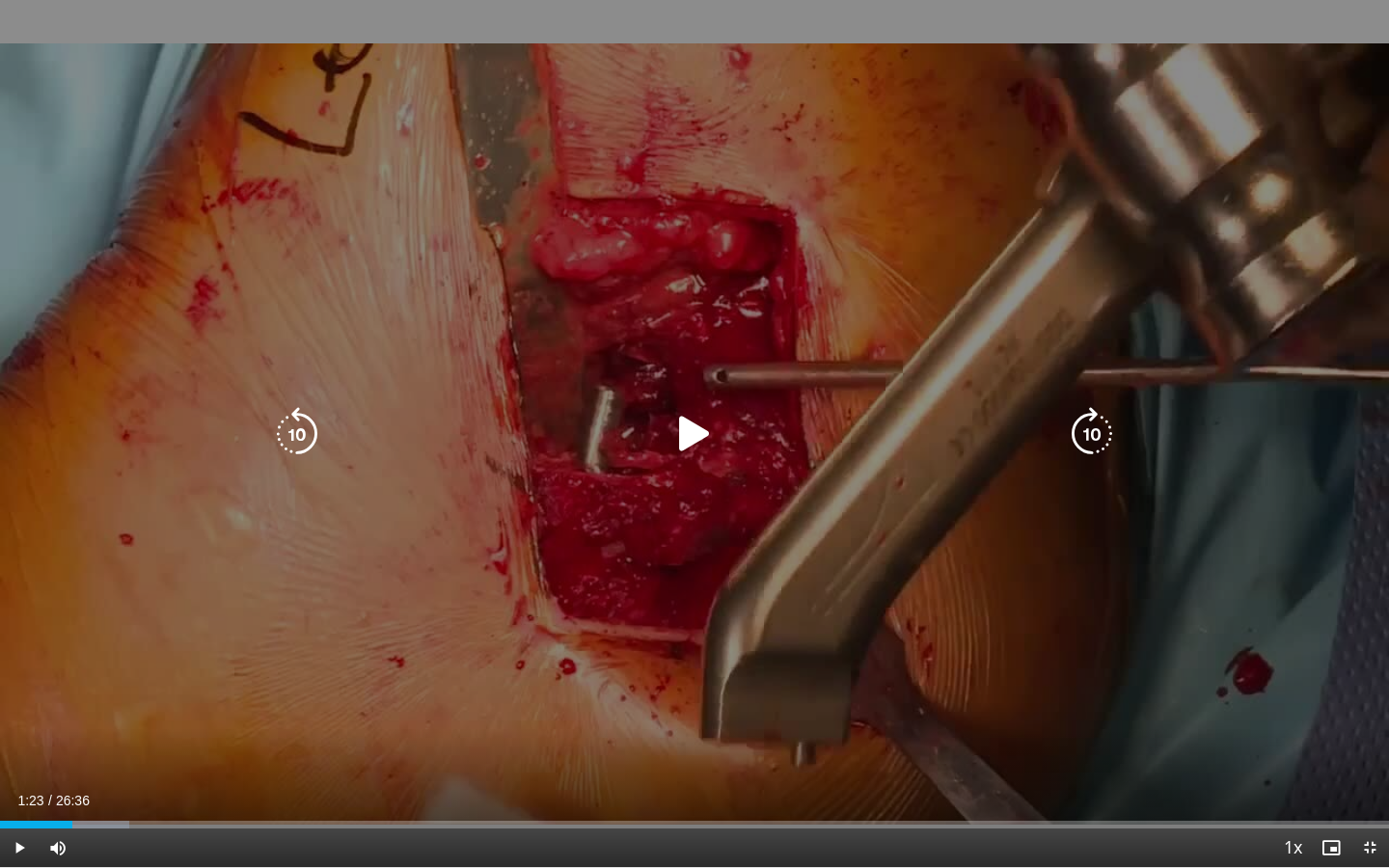 click on "10 seconds
Tap to unmute" at bounding box center (694, 433) 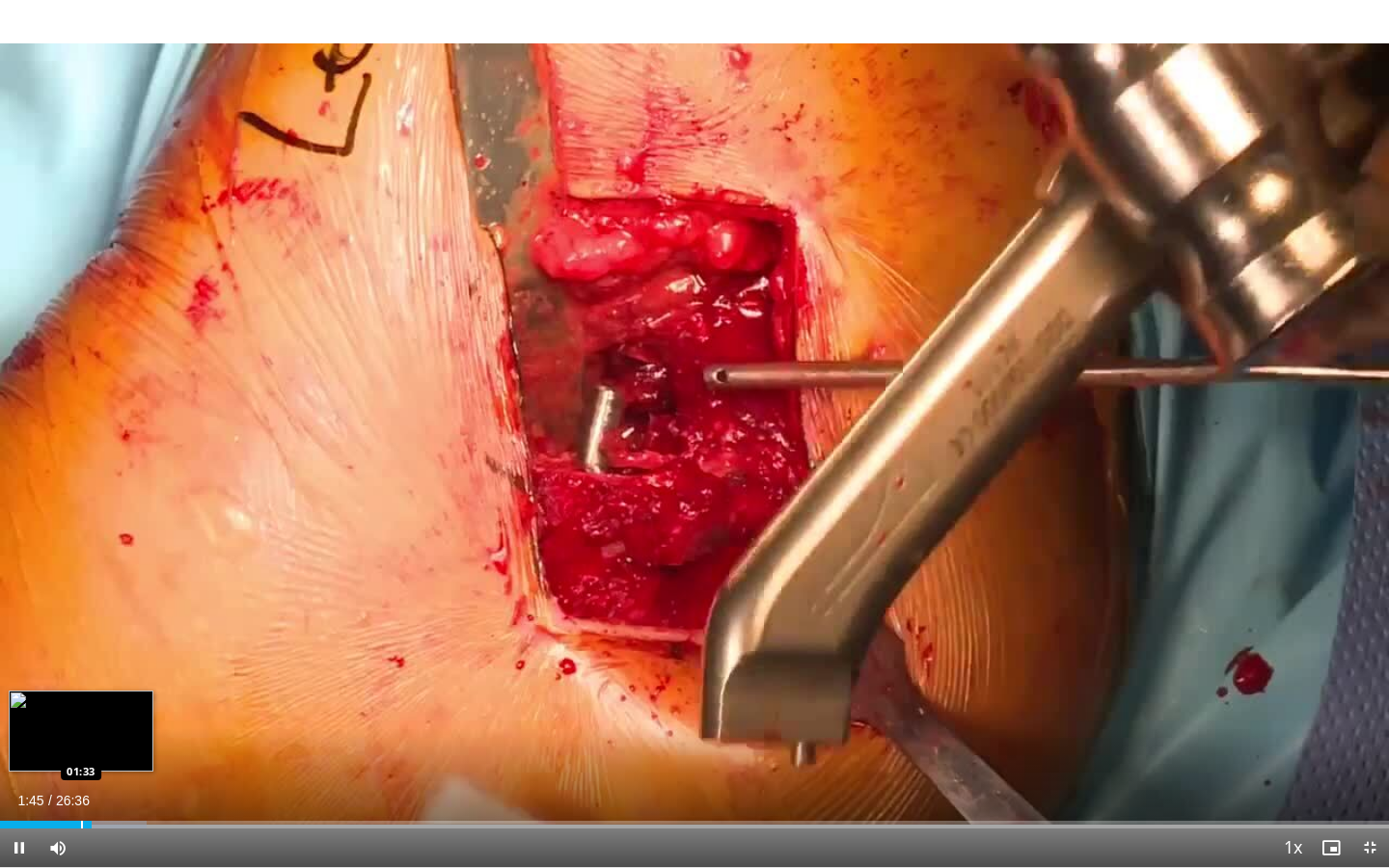 click at bounding box center [82, 825] 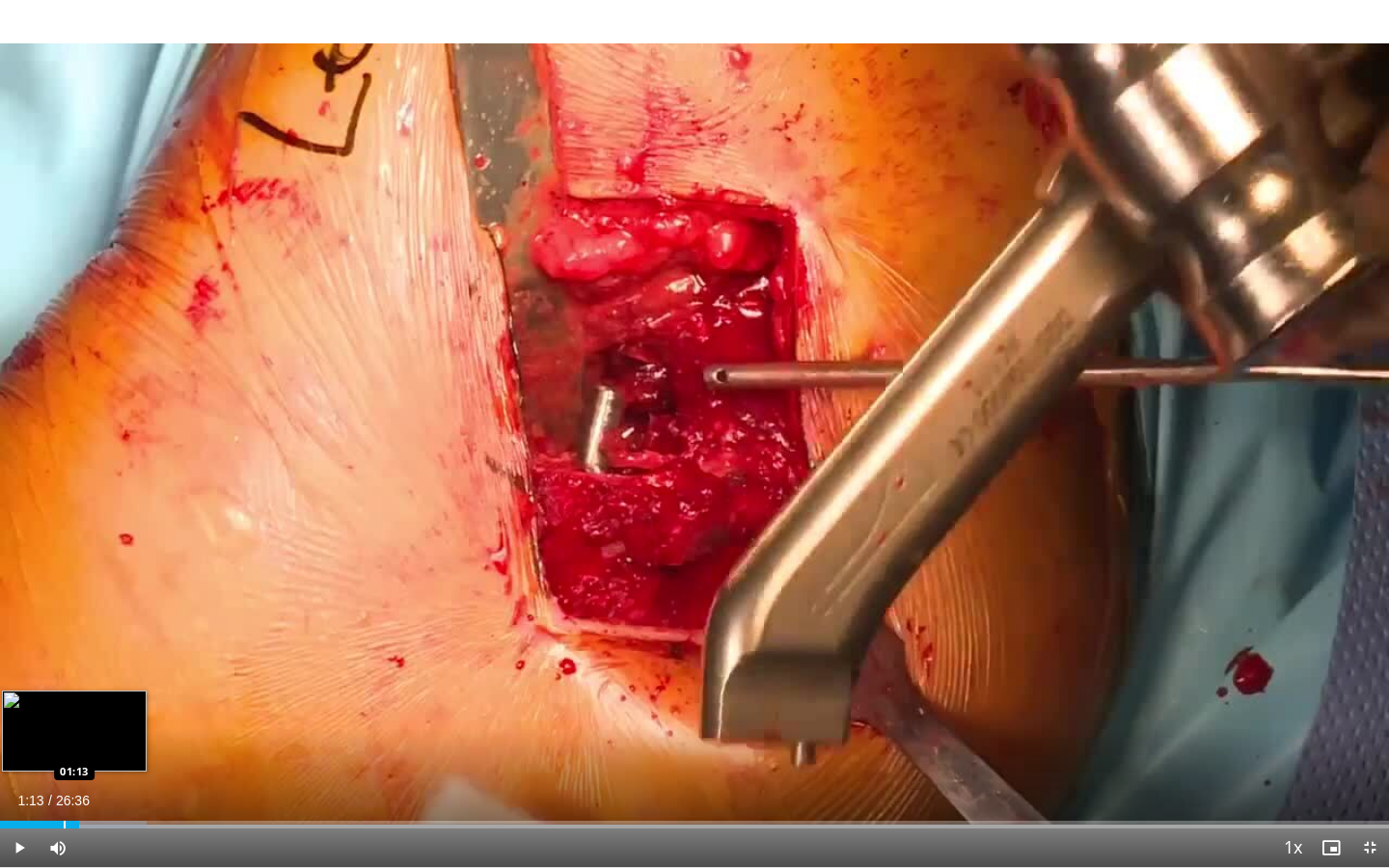 click at bounding box center (65, 825) 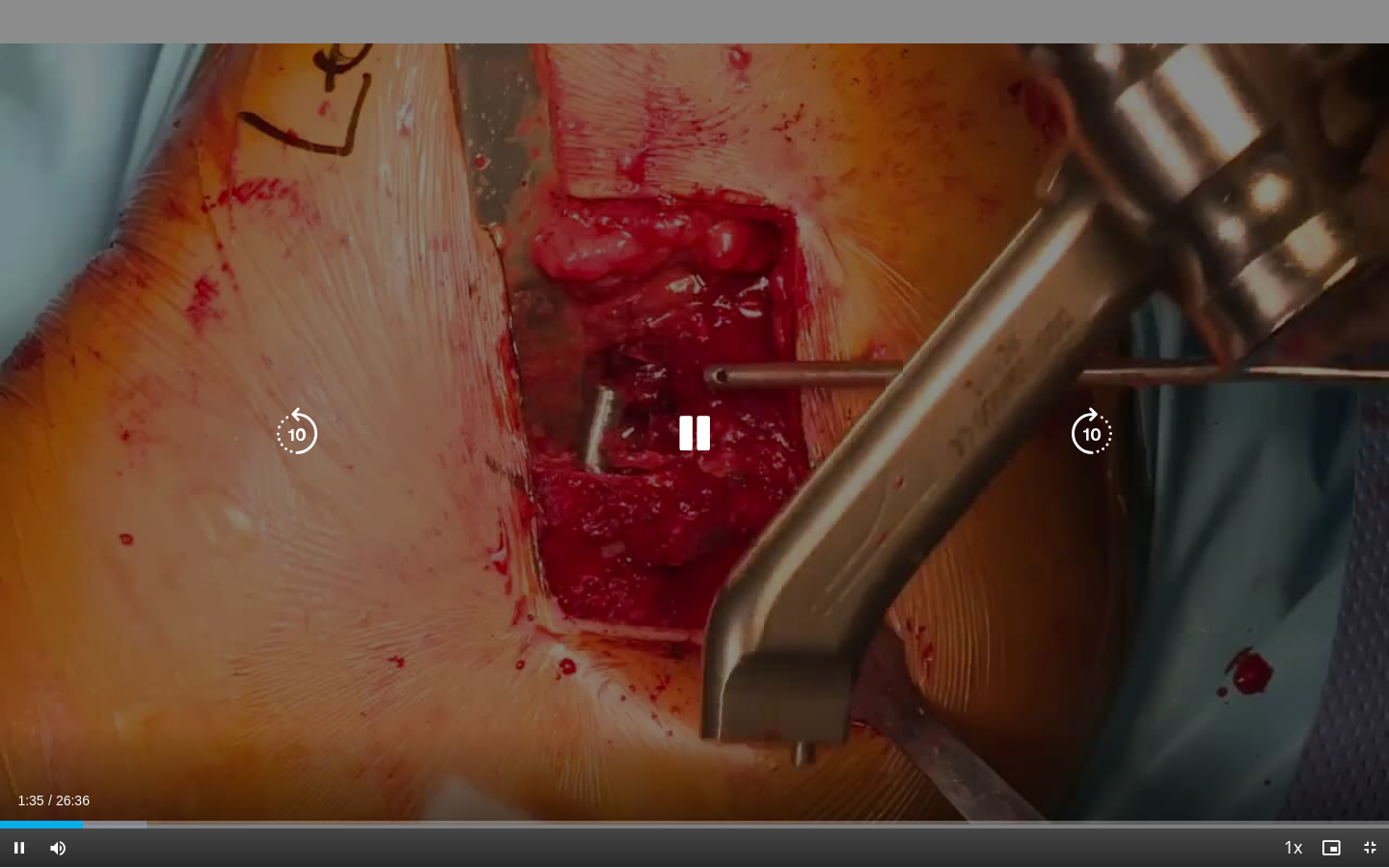 click on "10 seconds
Tap to unmute" at bounding box center [694, 433] 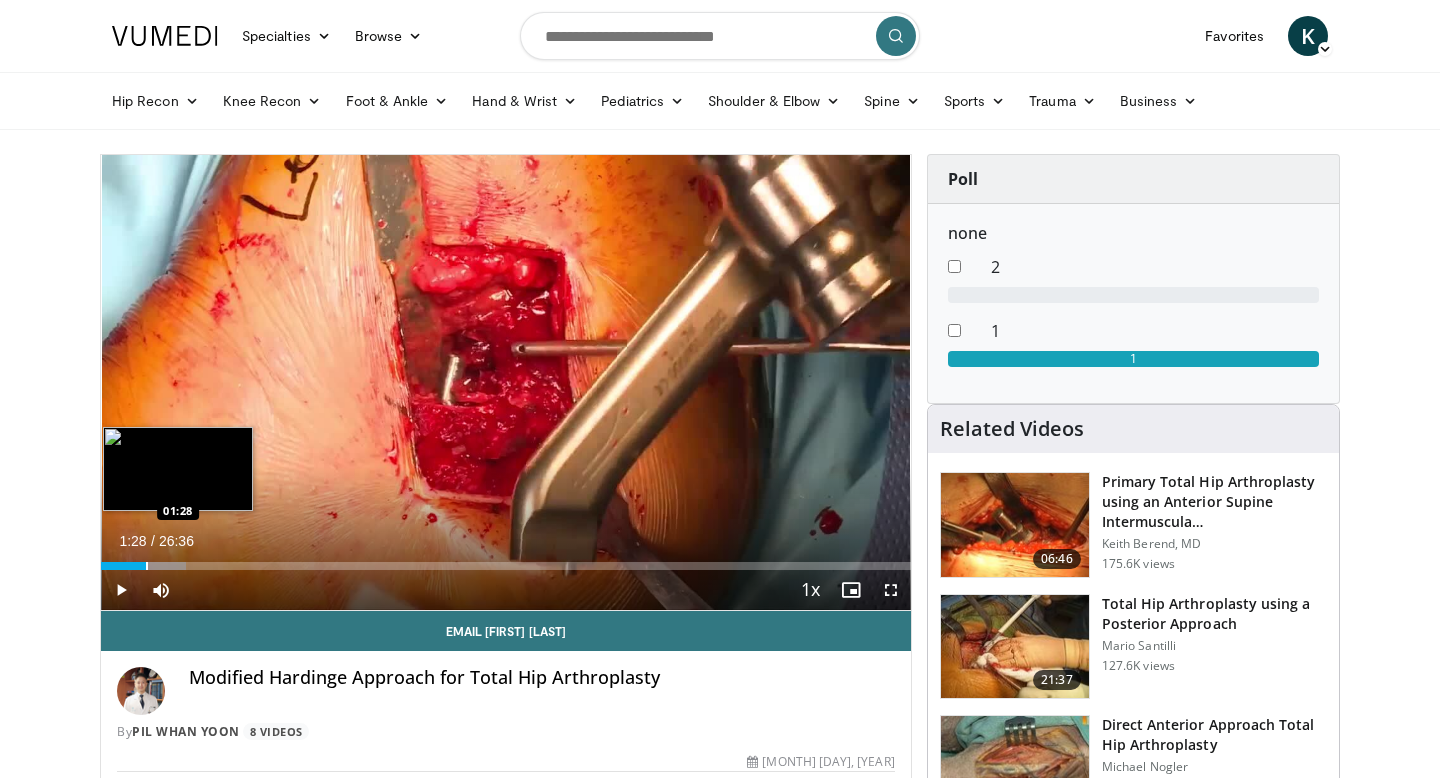 click at bounding box center [147, 566] 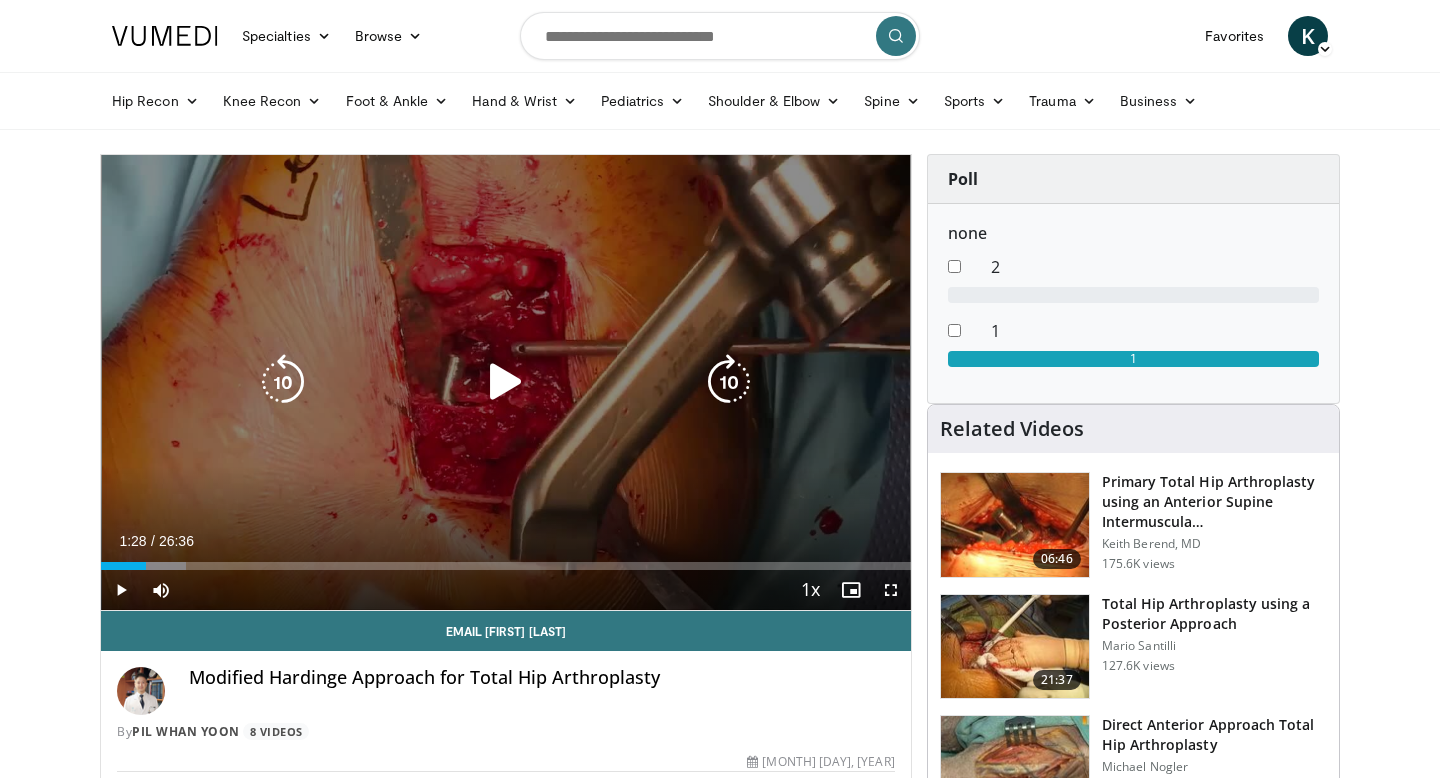 click at bounding box center [506, 382] 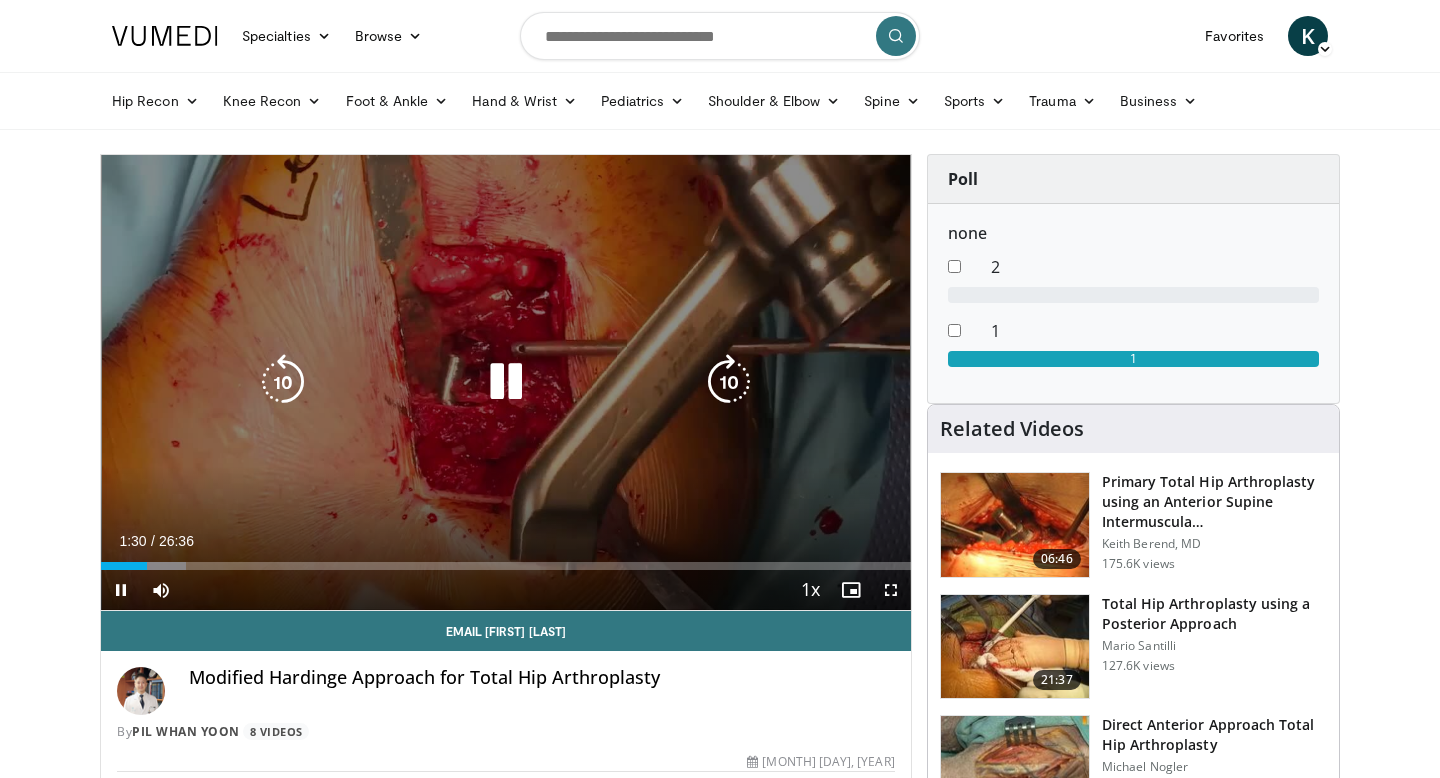 click on "10 seconds
Tap to unmute" at bounding box center (506, 382) 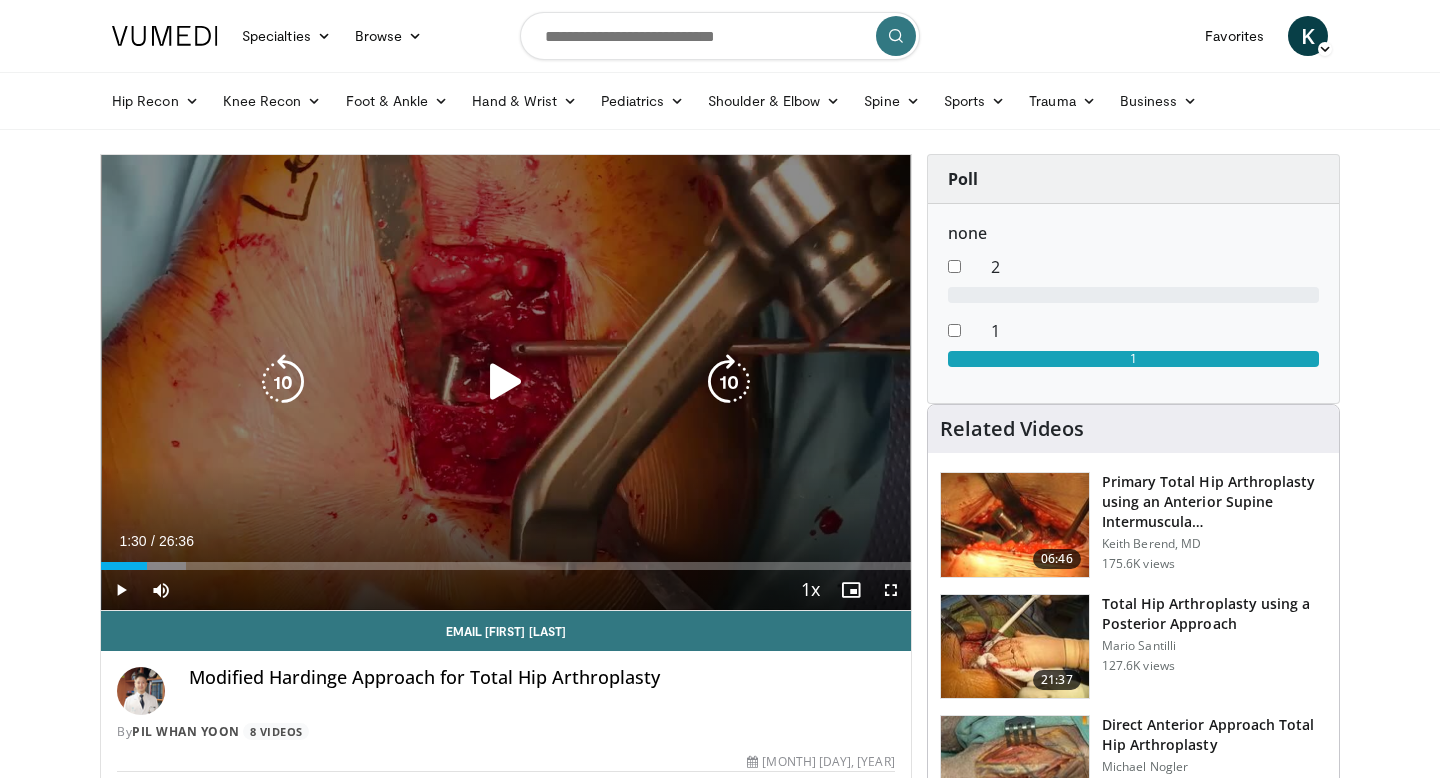 click at bounding box center (506, 382) 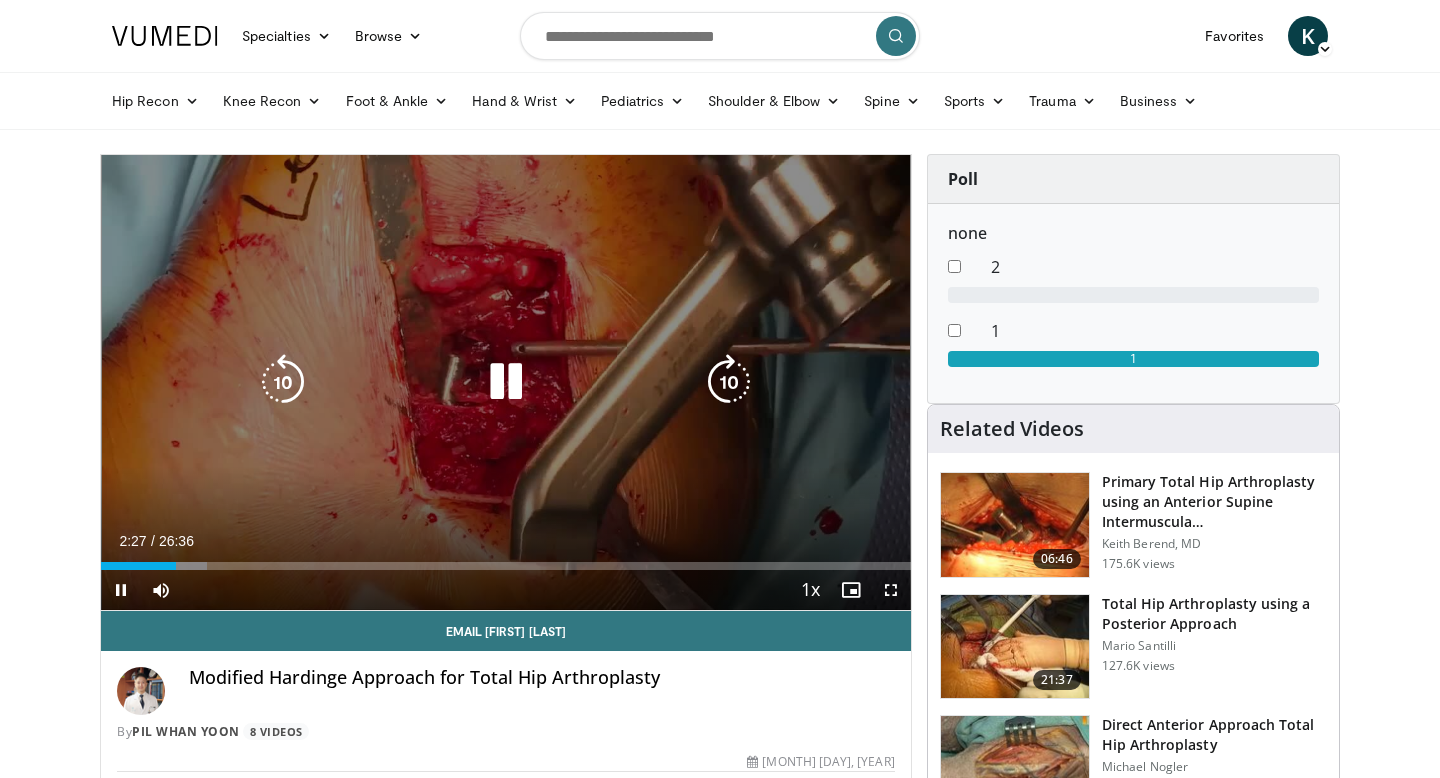 click on "10 seconds
Tap to unmute" at bounding box center [506, 382] 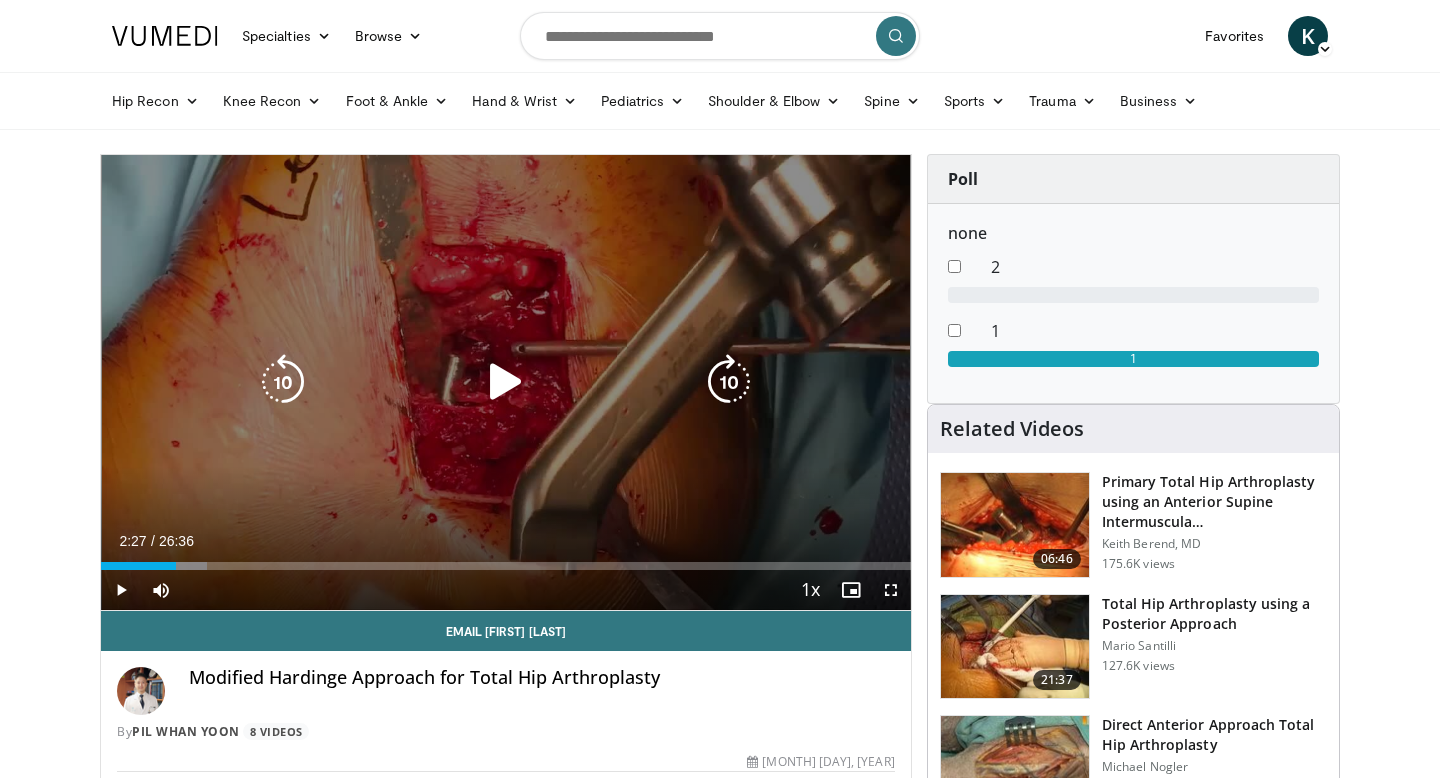 click on "10 seconds
Tap to unmute" at bounding box center [506, 382] 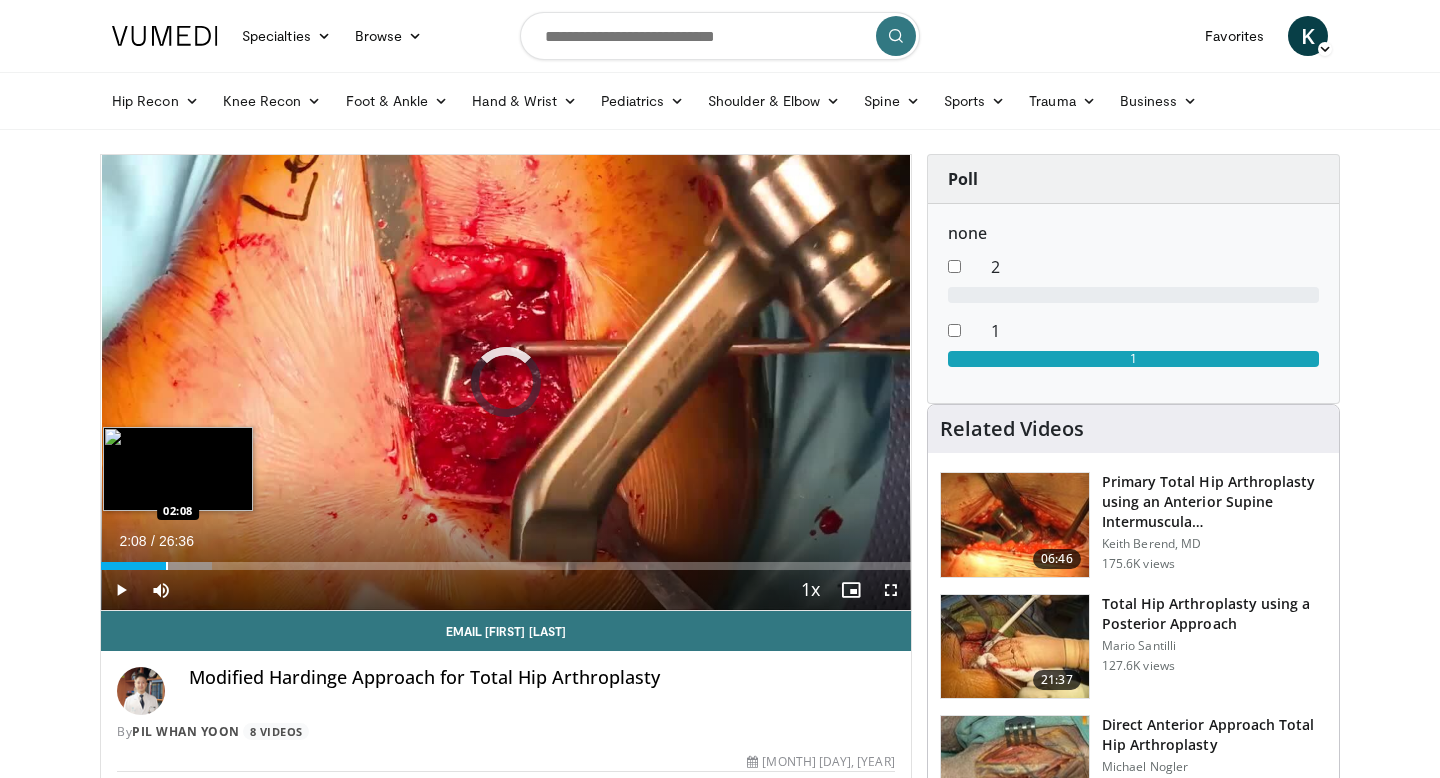 click at bounding box center [167, 566] 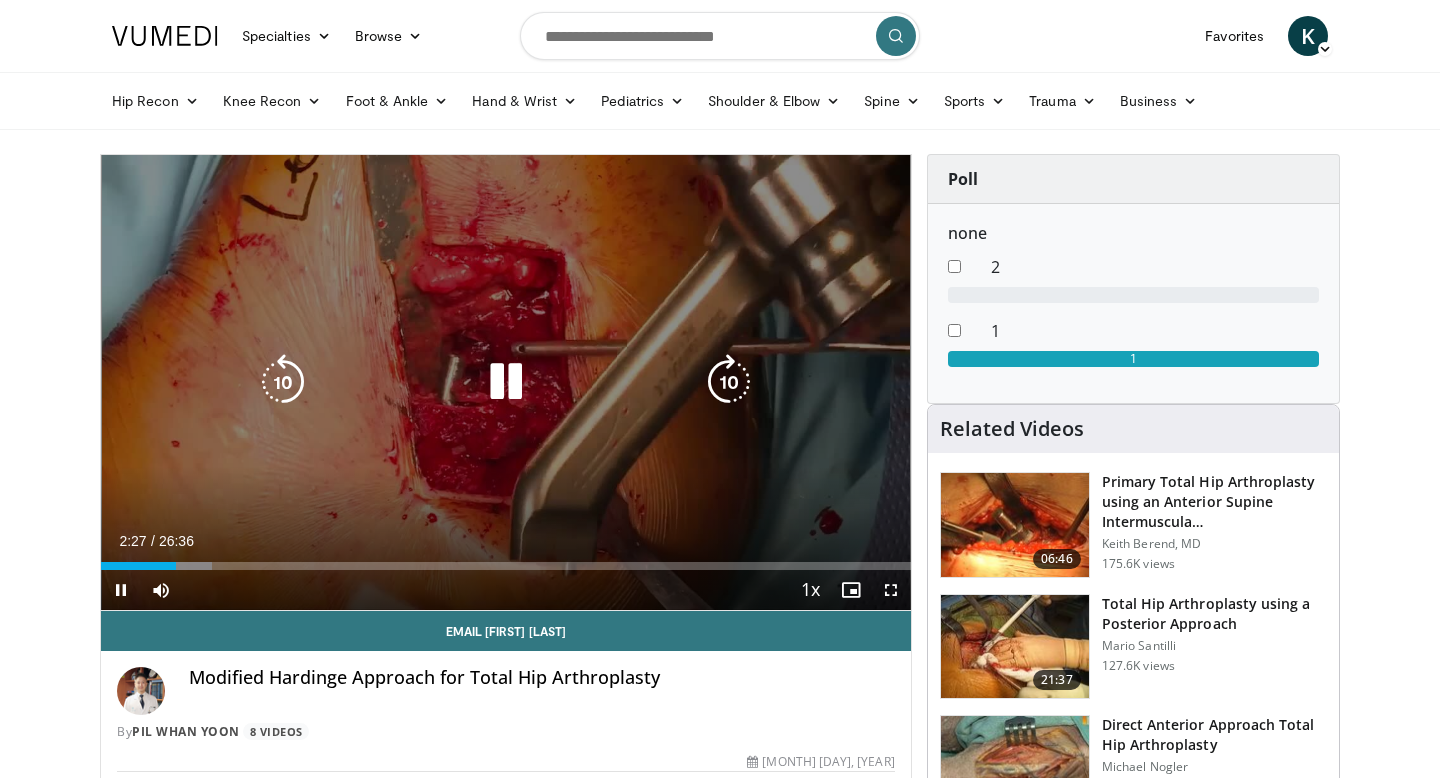 click at bounding box center (506, 382) 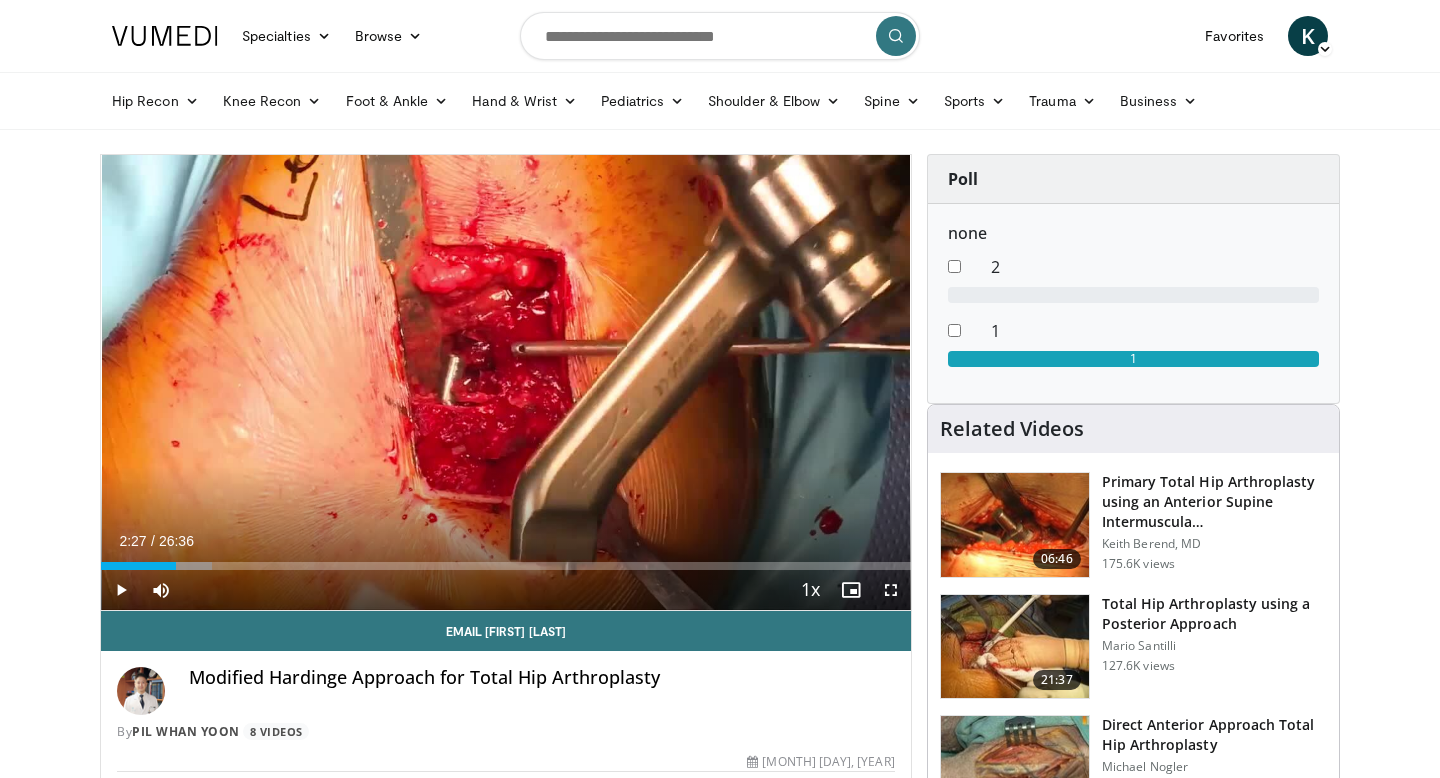 click on "10 seconds
Tap to unmute" at bounding box center [506, 382] 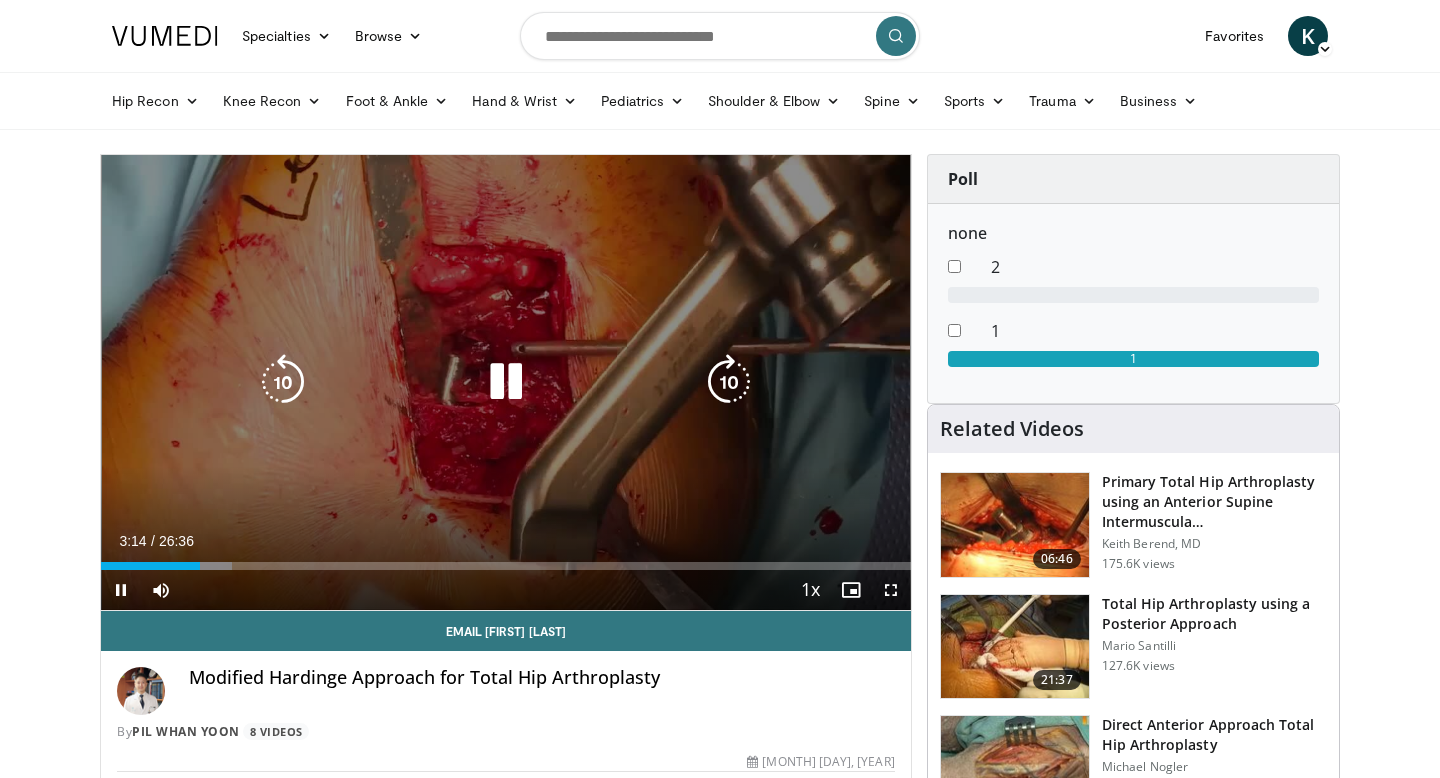 click on "10 seconds
Tap to unmute" at bounding box center (506, 382) 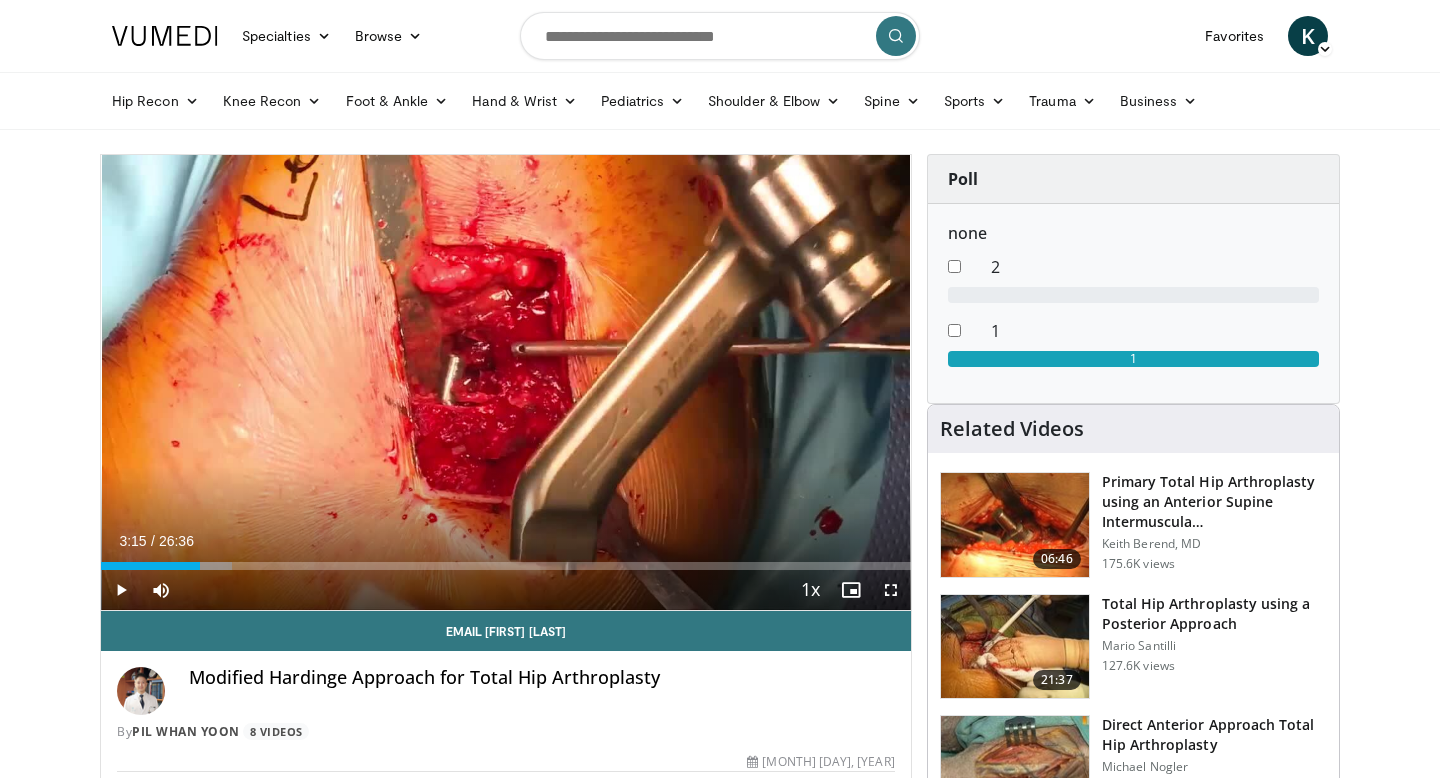 click on "10 seconds
Tap to unmute" at bounding box center [506, 382] 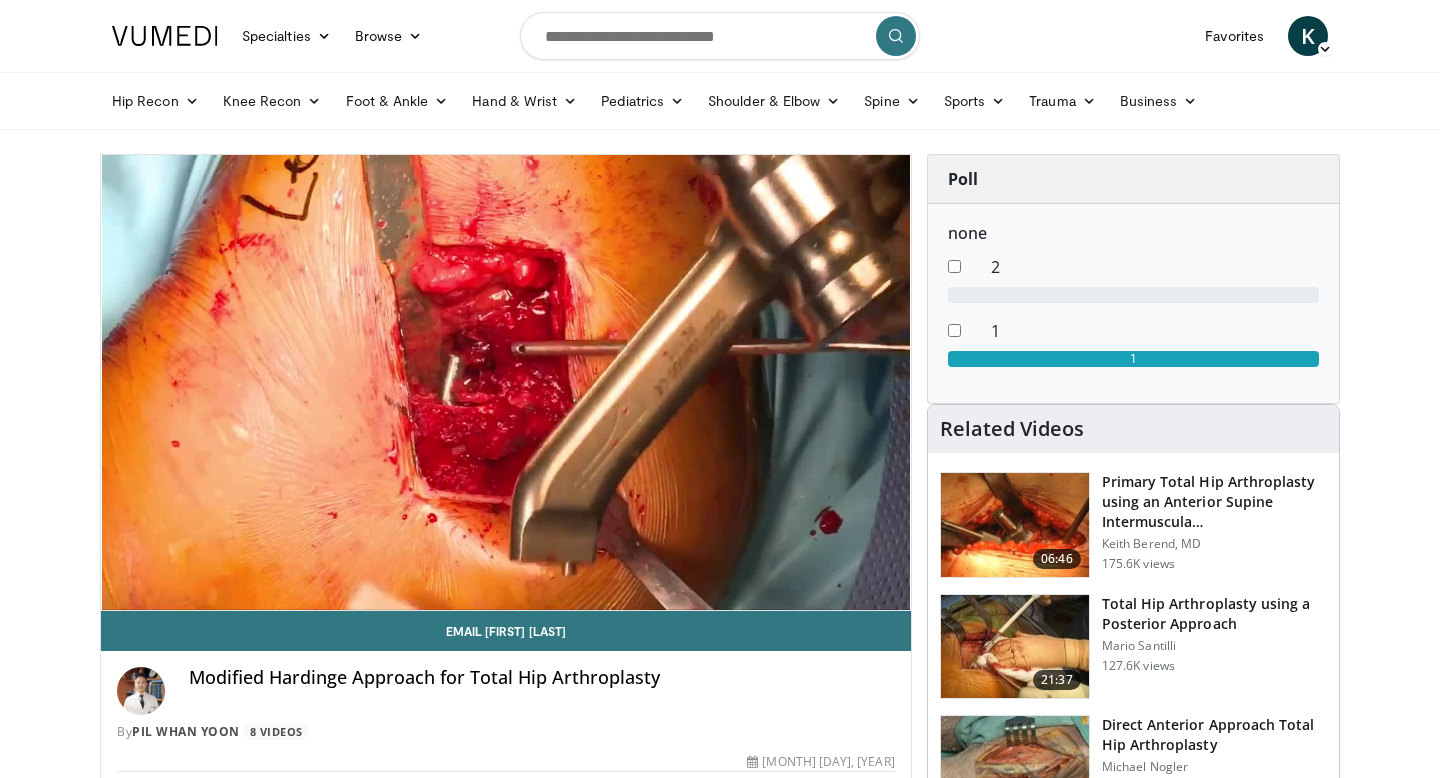 click on "10 seconds
Tap to unmute" at bounding box center [506, 382] 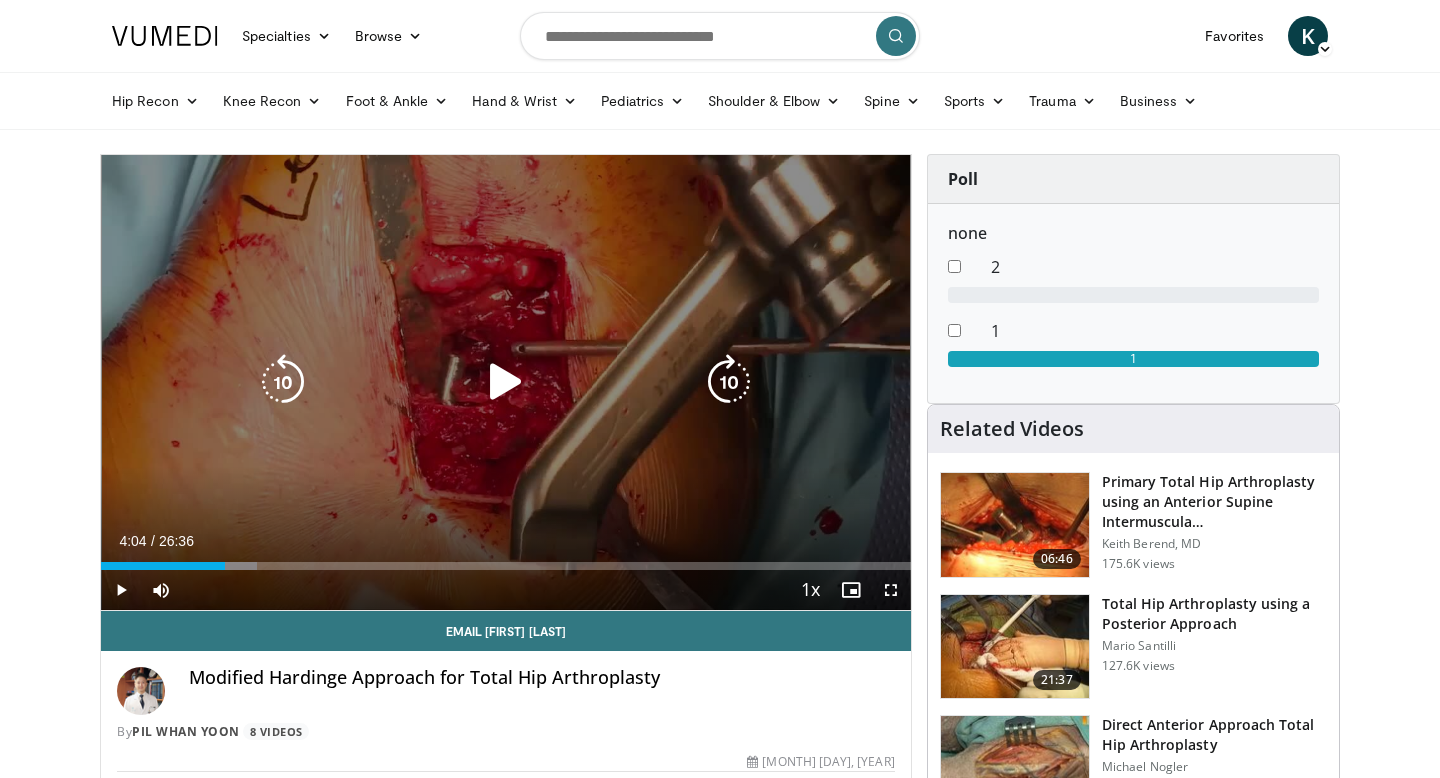 click at bounding box center (506, 382) 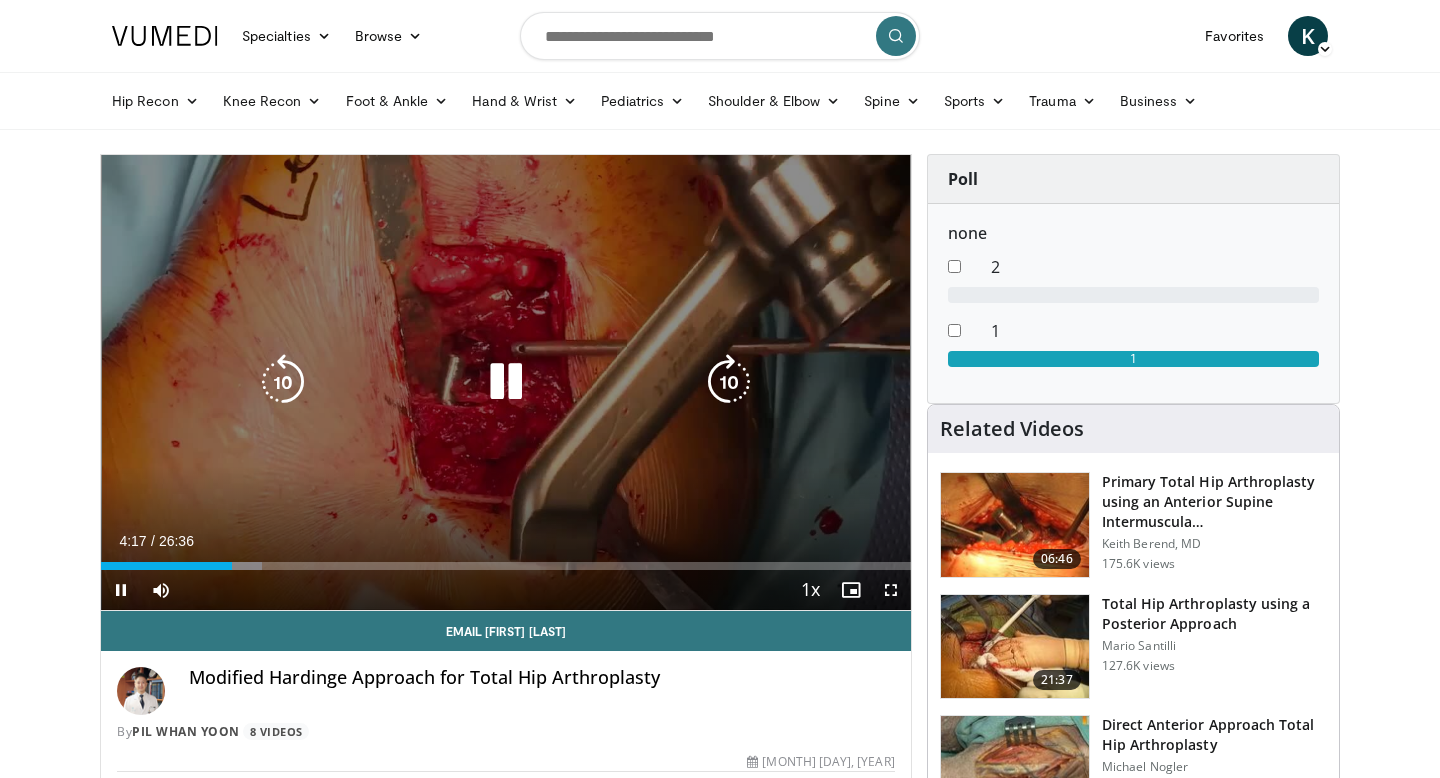 click on "10 seconds
Tap to unmute" at bounding box center (506, 382) 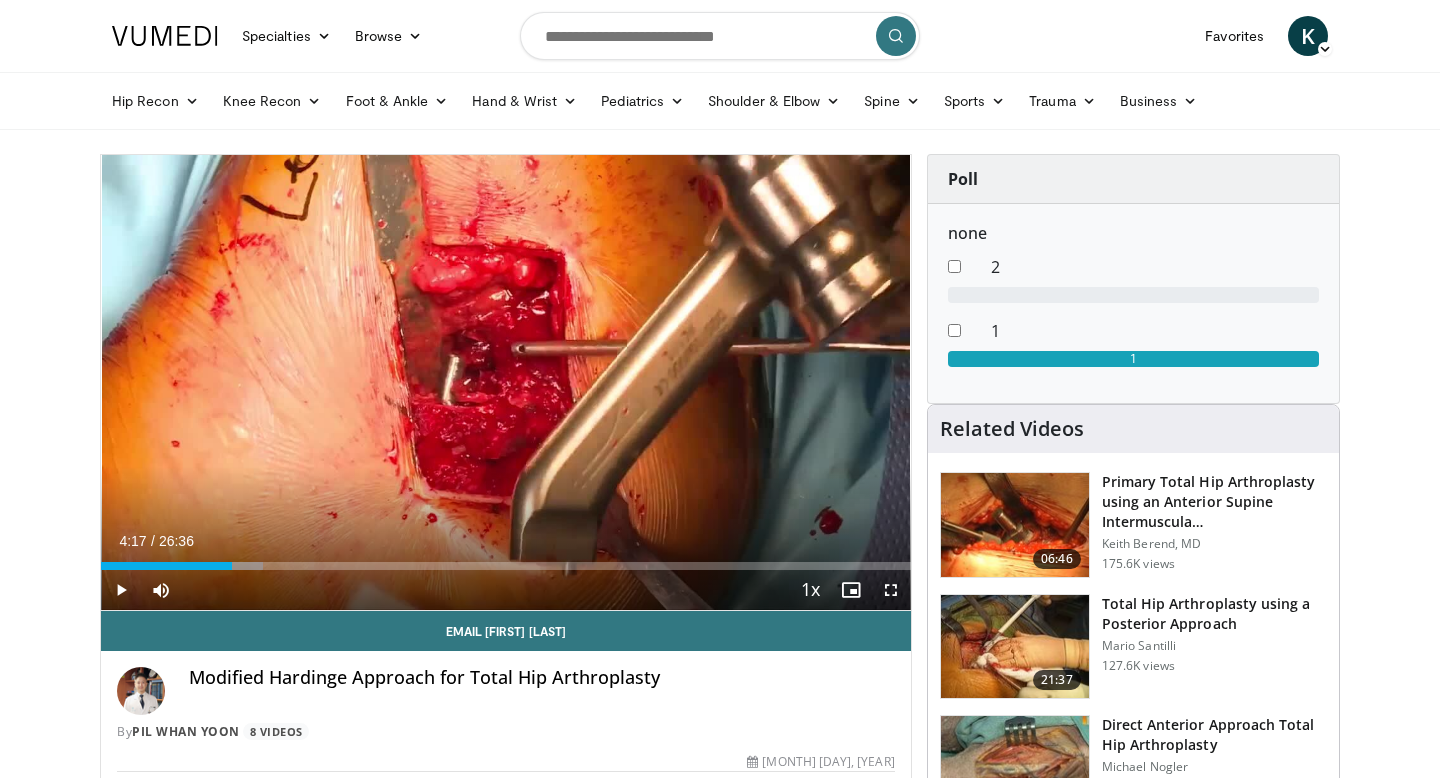 click on "10 seconds
Tap to unmute" at bounding box center (506, 382) 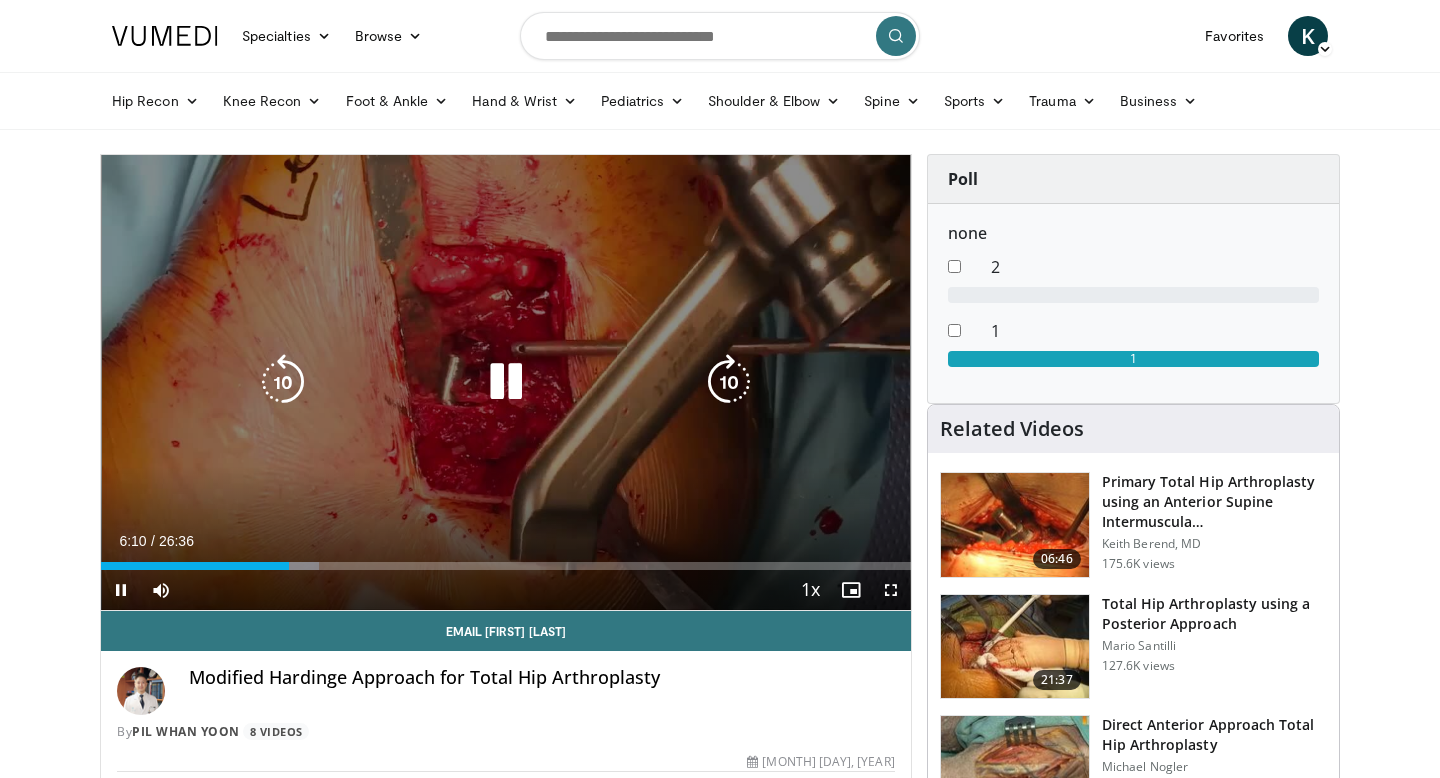 click on "10 seconds
Tap to unmute" at bounding box center [506, 382] 